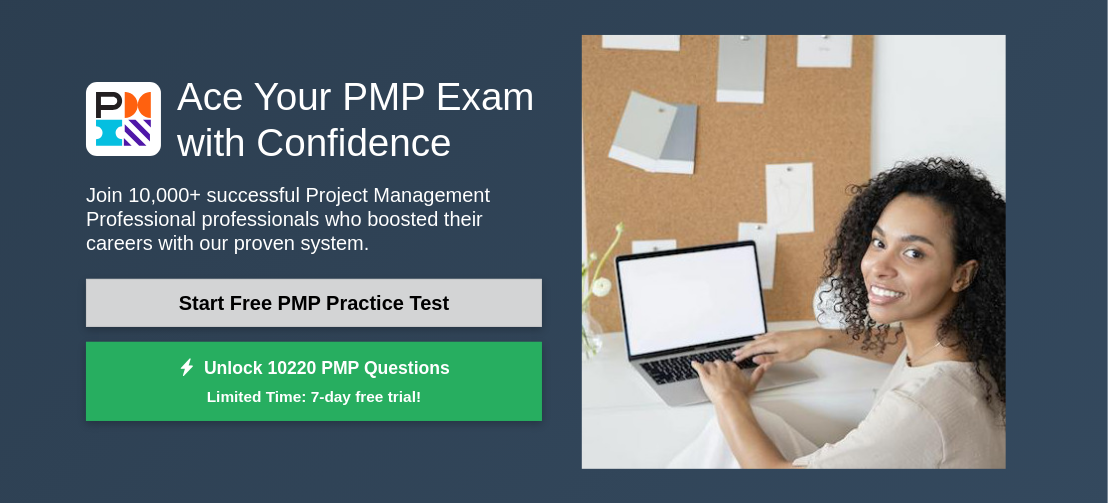 scroll, scrollTop: 95, scrollLeft: 0, axis: vertical 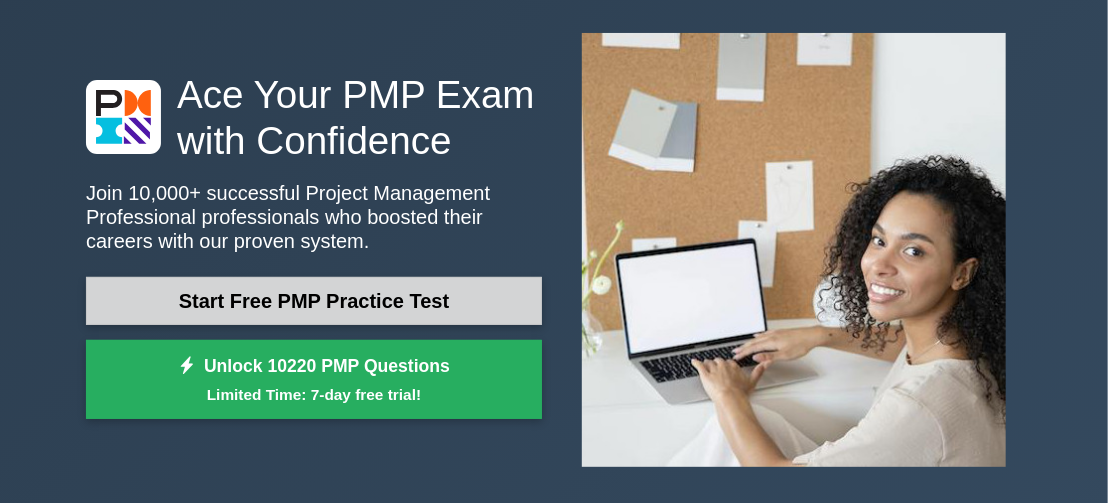 click on "Start Free PMP Practice Test" at bounding box center [314, 301] 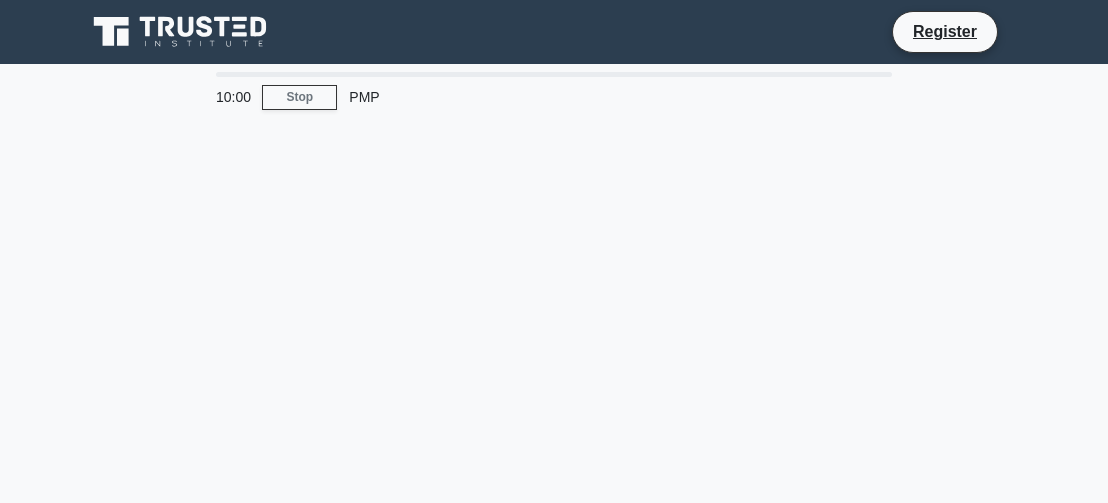 scroll, scrollTop: 0, scrollLeft: 0, axis: both 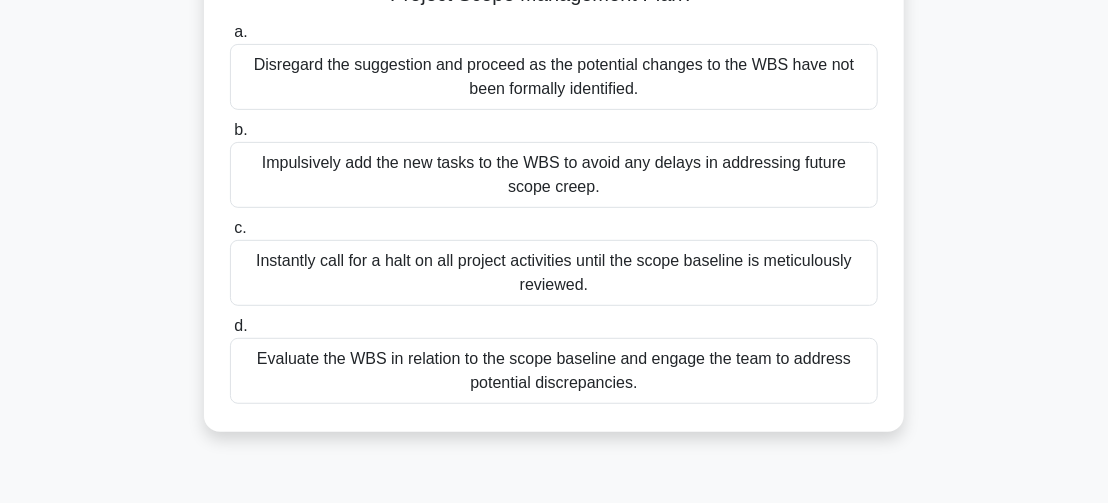 click on "Evaluate the WBS in relation to the scope baseline and engage the team to address potential discrepancies." at bounding box center (554, 371) 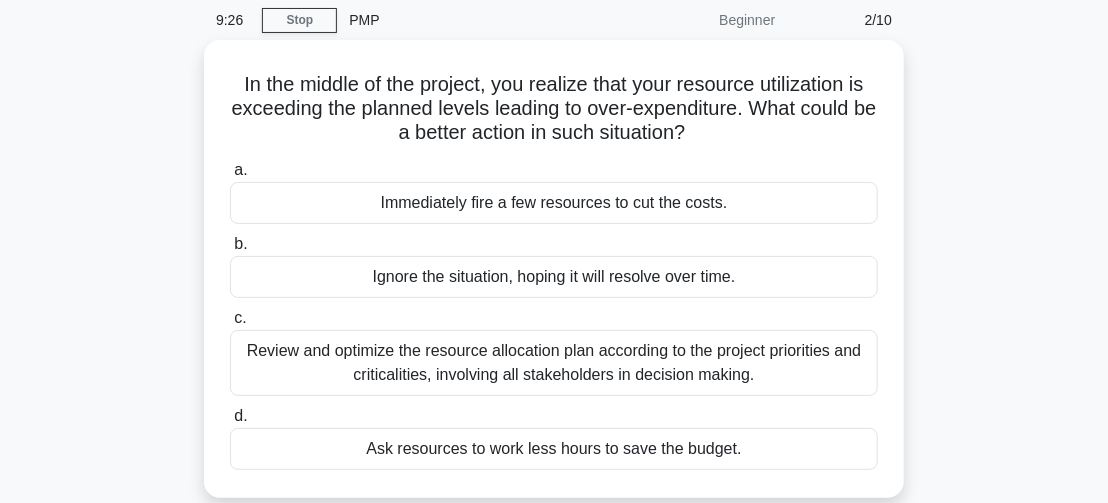 scroll, scrollTop: 79, scrollLeft: 0, axis: vertical 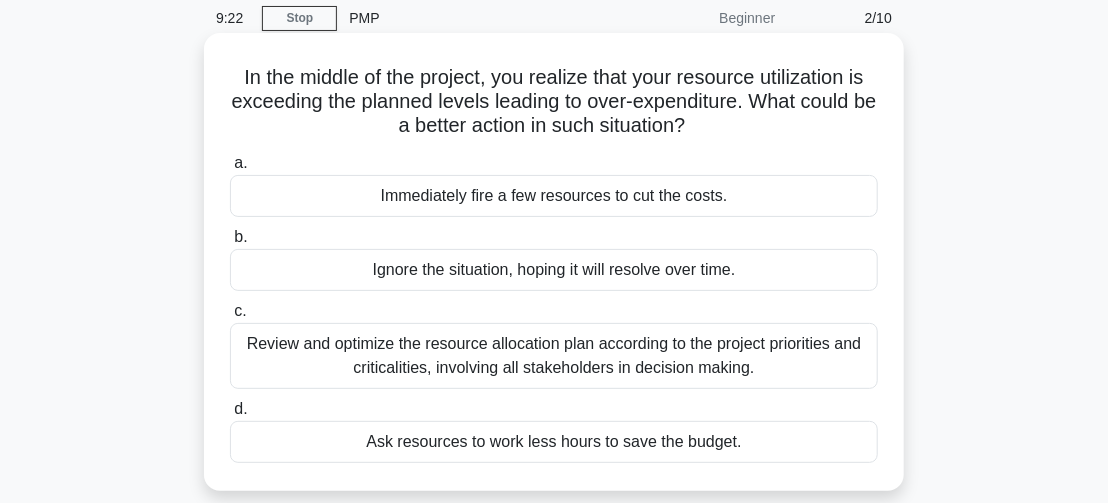 click on "Review and optimize the resource allocation plan according to the project priorities and criticalities, involving all stakeholders in decision making." at bounding box center (554, 356) 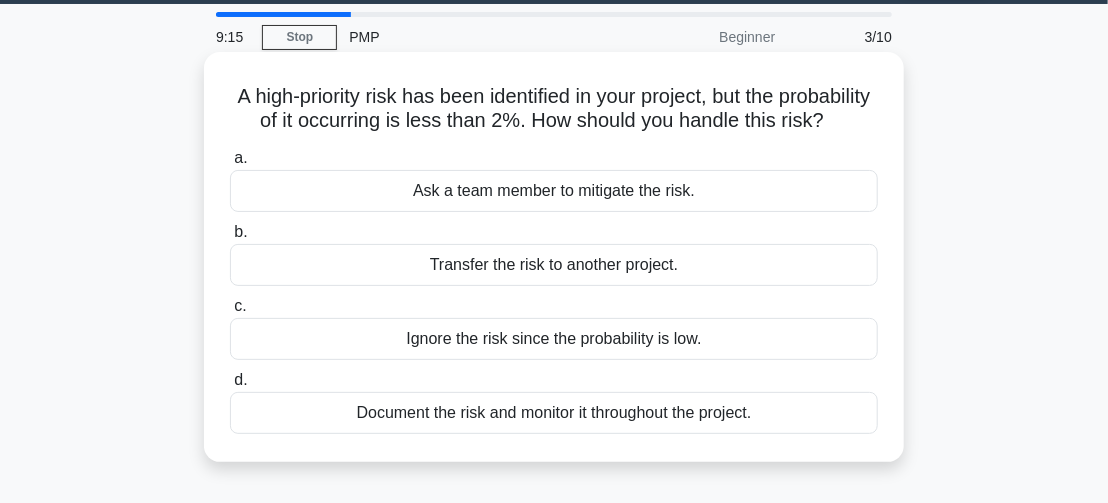 scroll, scrollTop: 65, scrollLeft: 0, axis: vertical 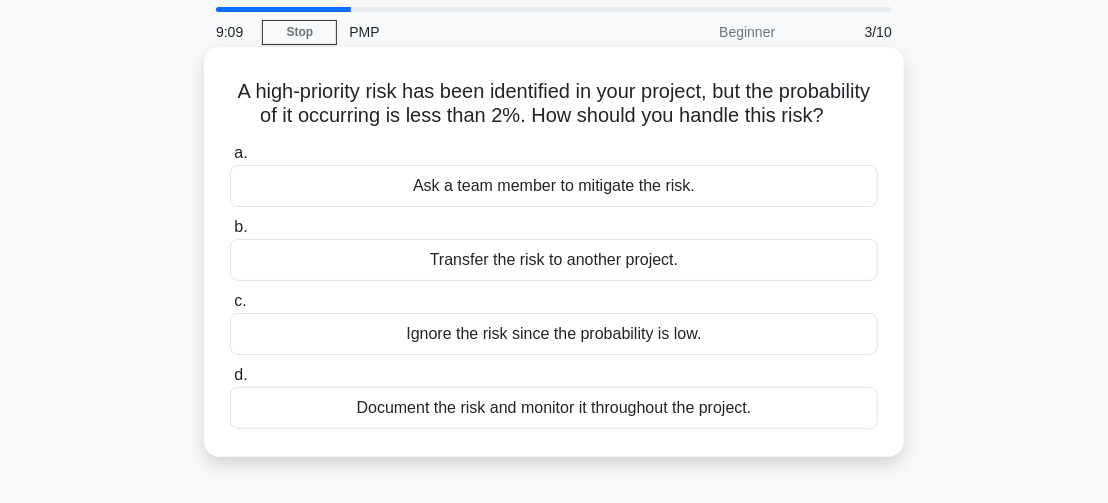 click on "Document the risk and monitor it throughout the project." at bounding box center (554, 408) 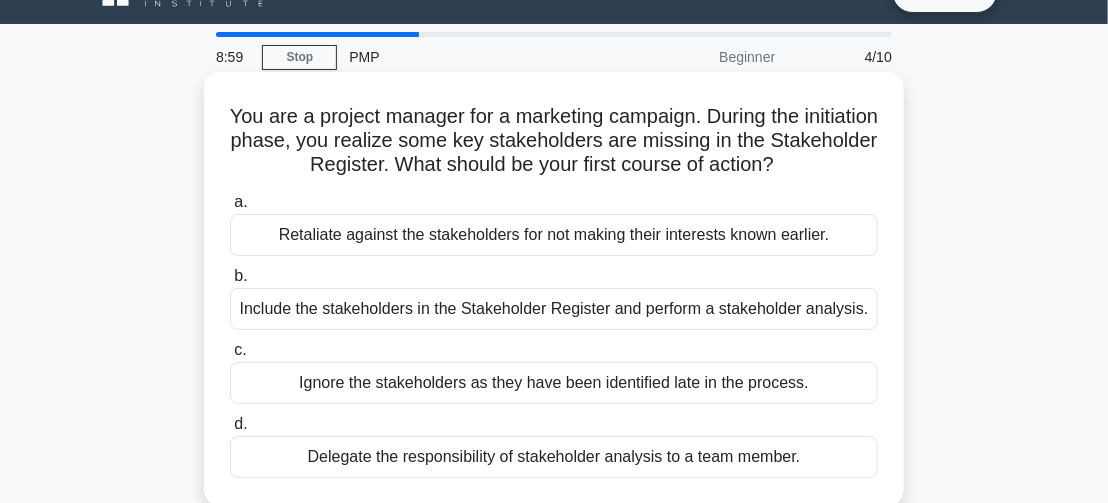scroll, scrollTop: 56, scrollLeft: 0, axis: vertical 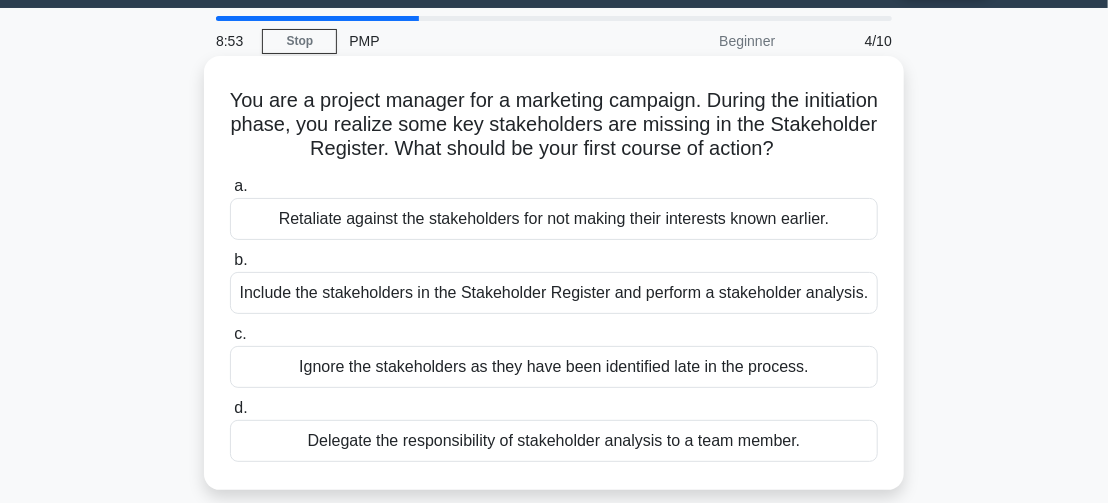 click on "Include the stakeholders in the Stakeholder Register and perform a stakeholder analysis." at bounding box center (554, 293) 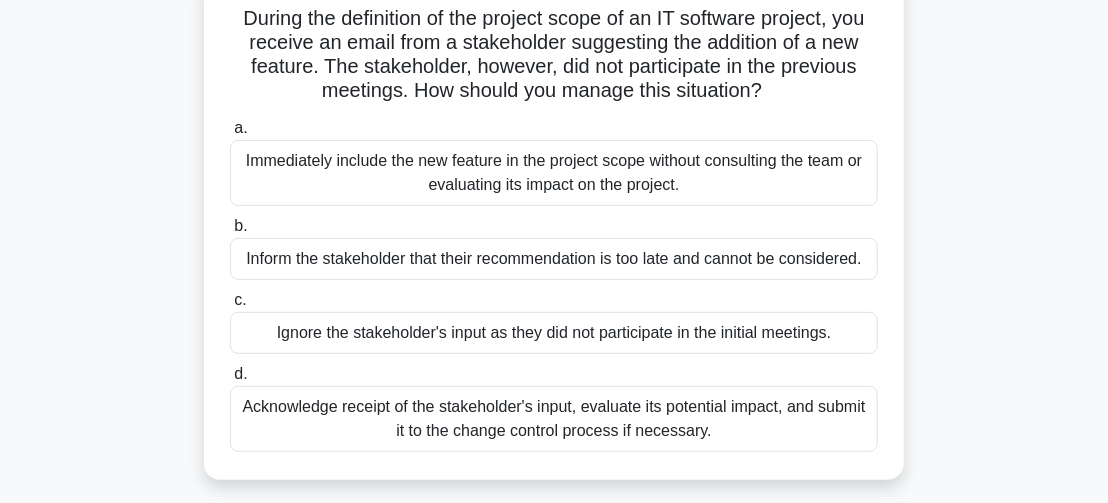 scroll, scrollTop: 145, scrollLeft: 0, axis: vertical 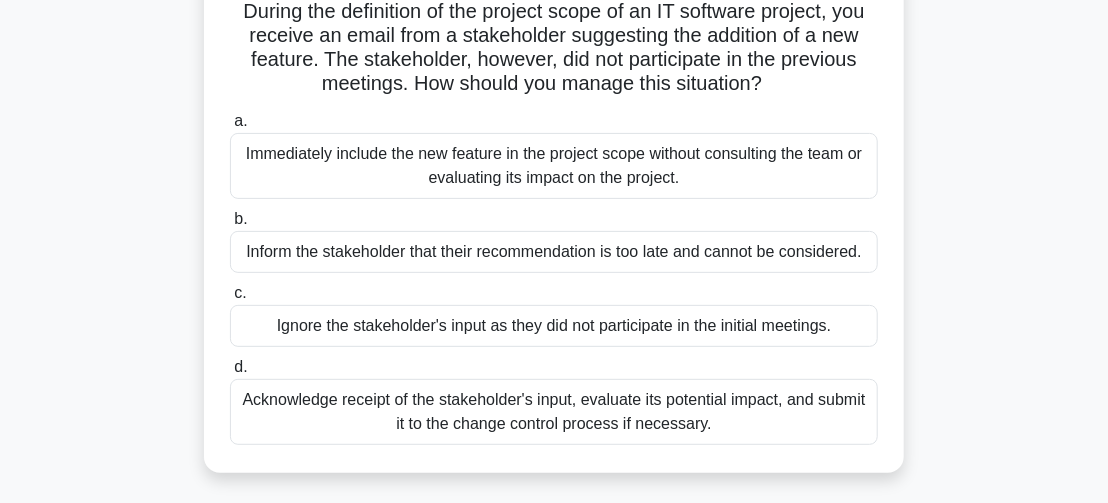click on "Acknowledge receipt of the stakeholder's input, evaluate its potential impact, and submit it to the change control process if necessary." at bounding box center [554, 412] 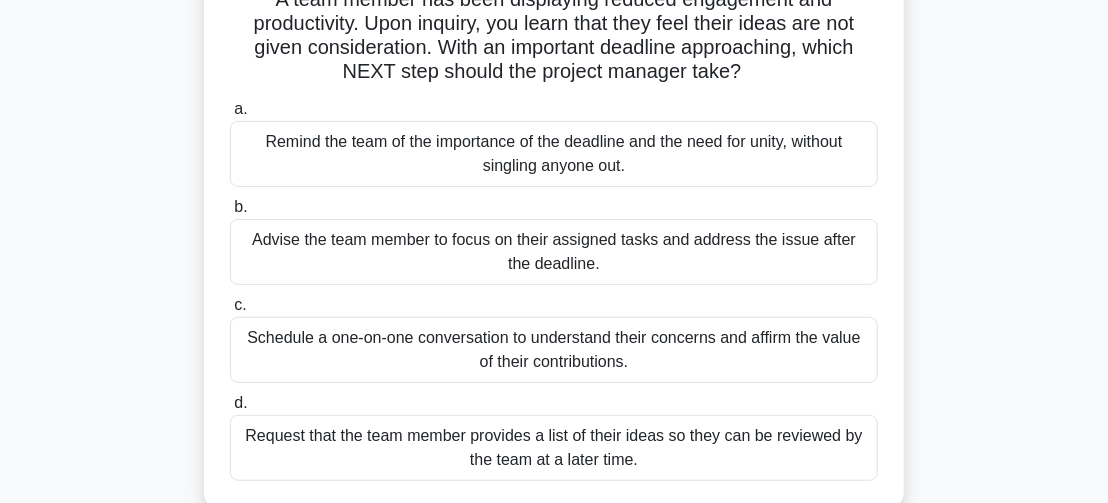 scroll, scrollTop: 159, scrollLeft: 0, axis: vertical 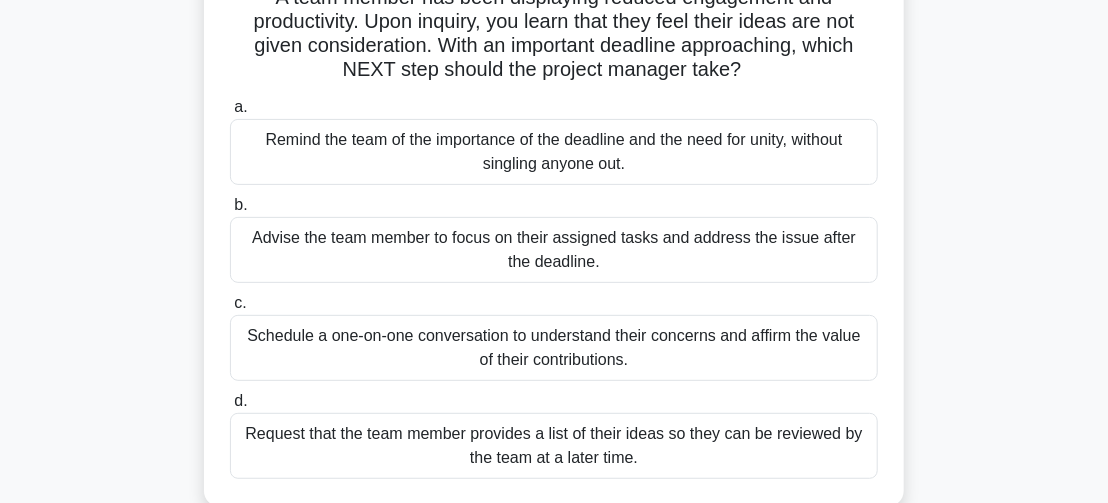 click on "Schedule a one-on-one conversation to understand their concerns and affirm the value of their contributions." at bounding box center (554, 348) 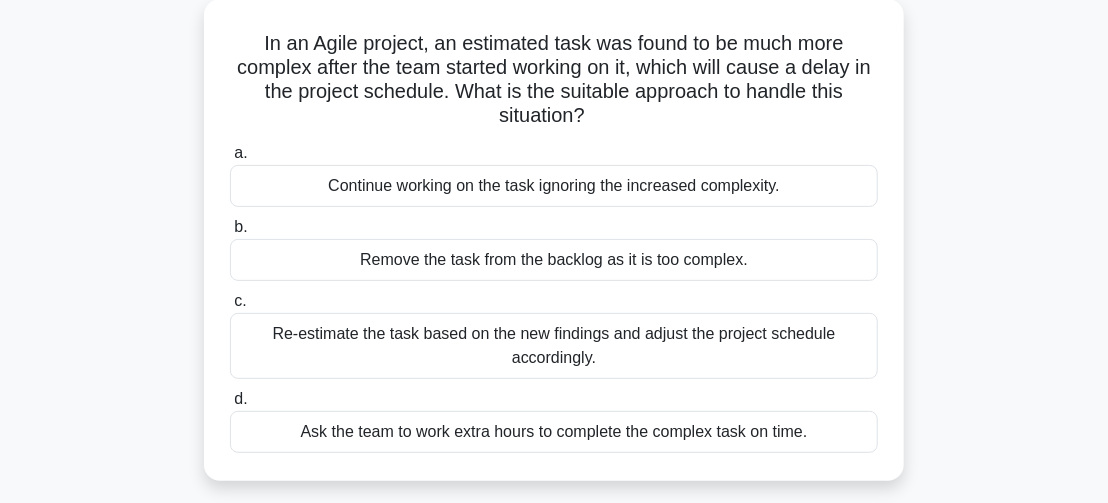 scroll, scrollTop: 118, scrollLeft: 0, axis: vertical 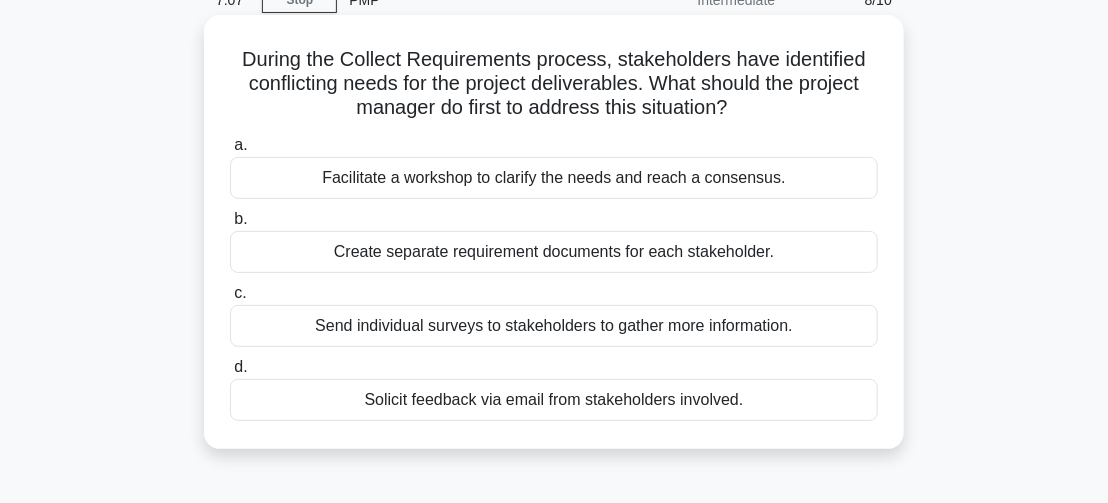 click on "Facilitate a workshop to clarify the needs and reach a consensus." at bounding box center [554, 178] 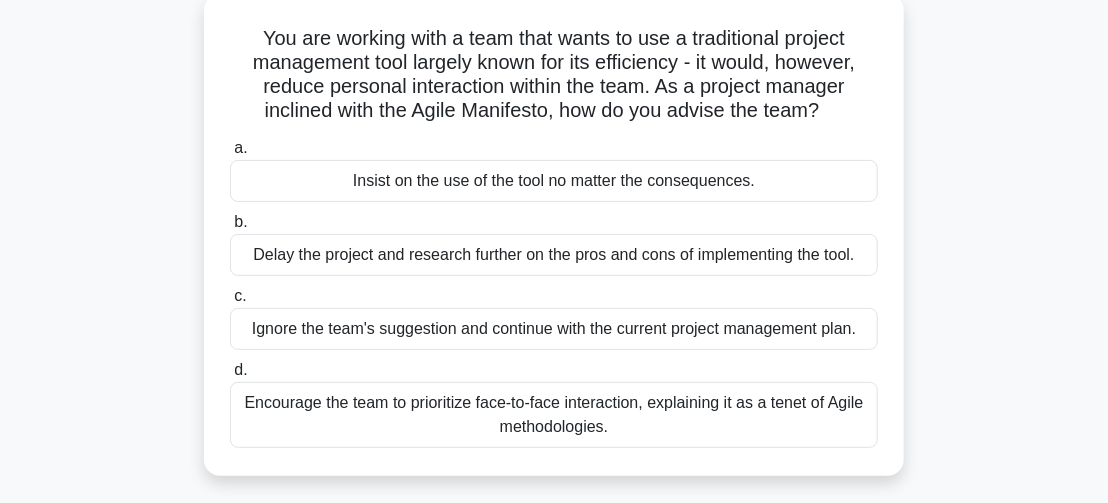scroll, scrollTop: 125, scrollLeft: 0, axis: vertical 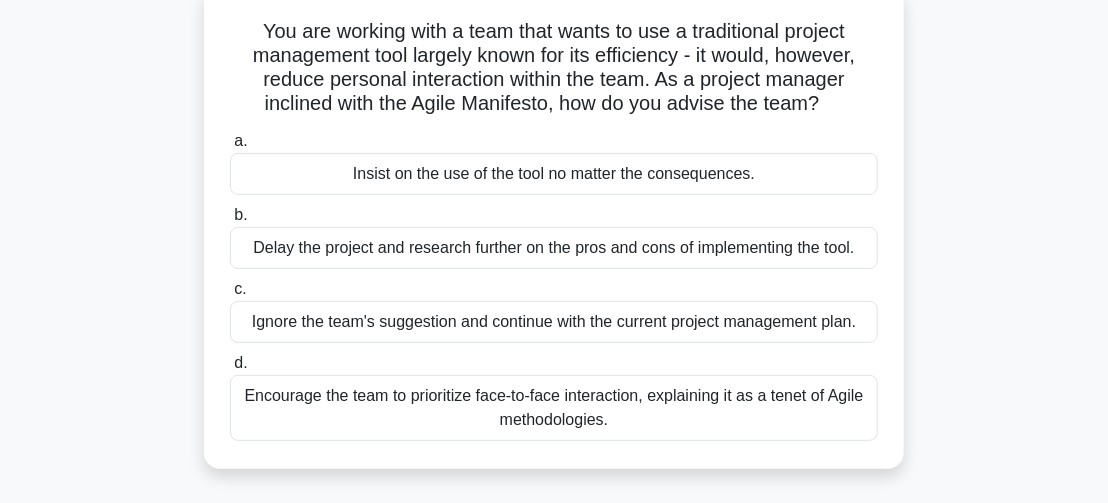 click on "Encourage the team to prioritize face-to-face interaction, explaining it as a tenet of Agile methodologies." at bounding box center [554, 408] 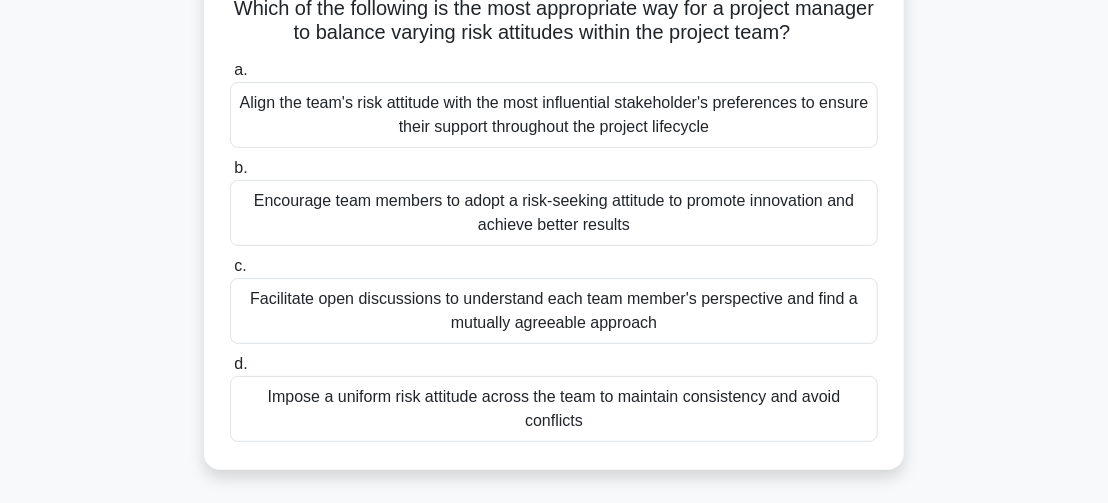 scroll, scrollTop: 150, scrollLeft: 0, axis: vertical 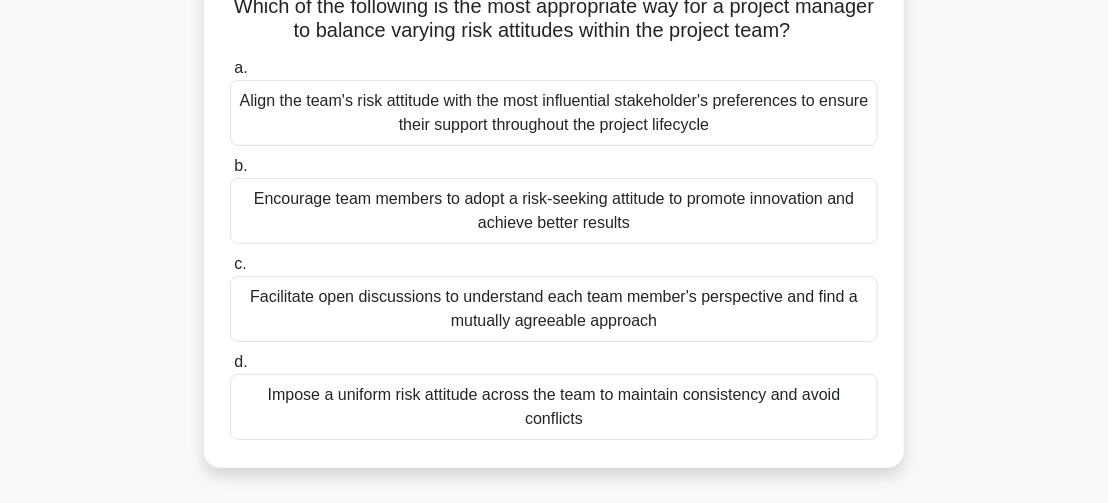 click on "Encourage team members to adopt a risk-seeking attitude to promote innovation and achieve better results" at bounding box center (554, 211) 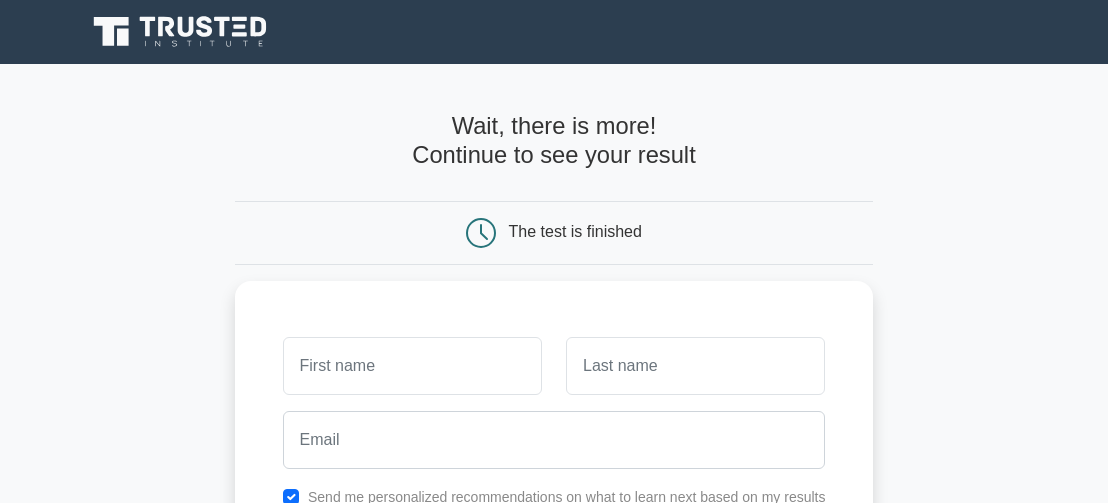 scroll, scrollTop: 0, scrollLeft: 0, axis: both 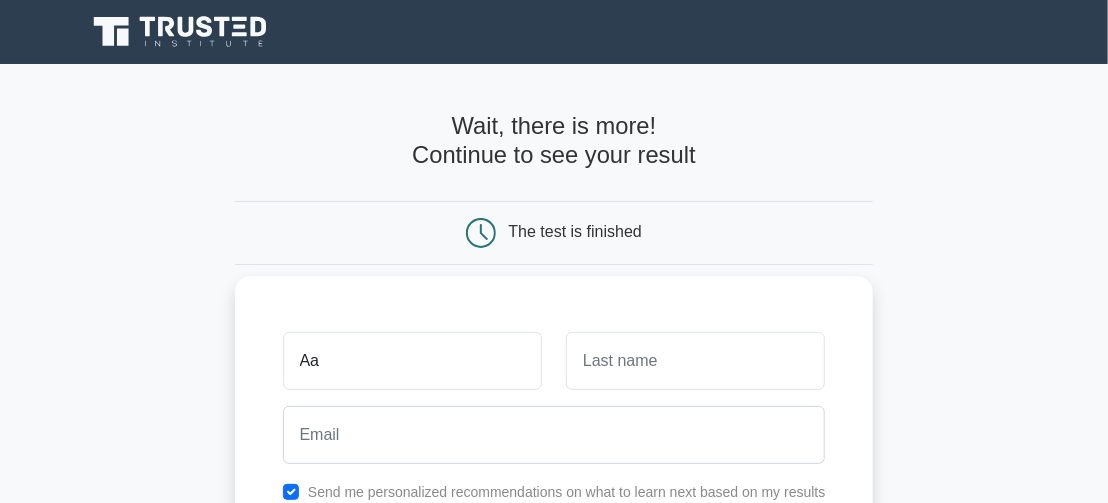 type on "[FIRST]" 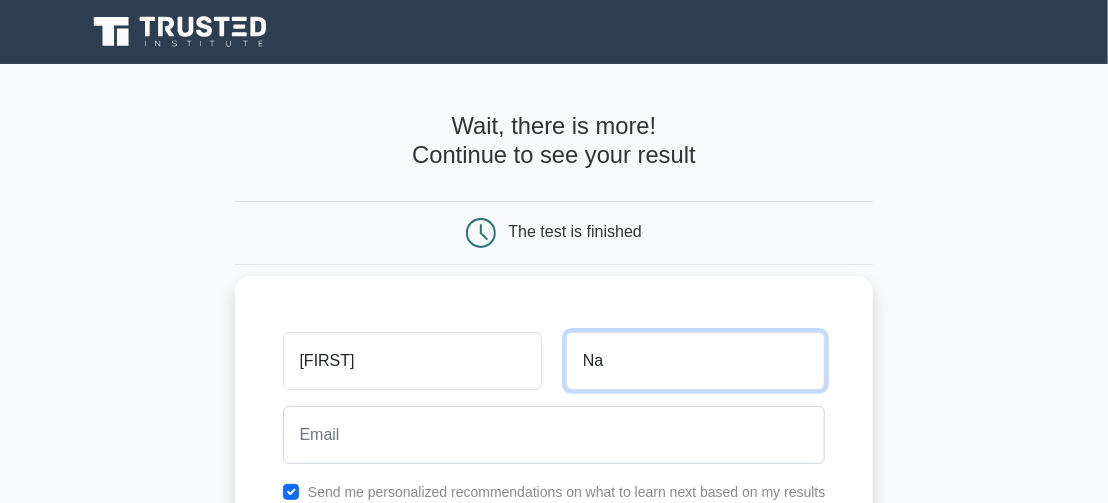 type on "[LAST]" 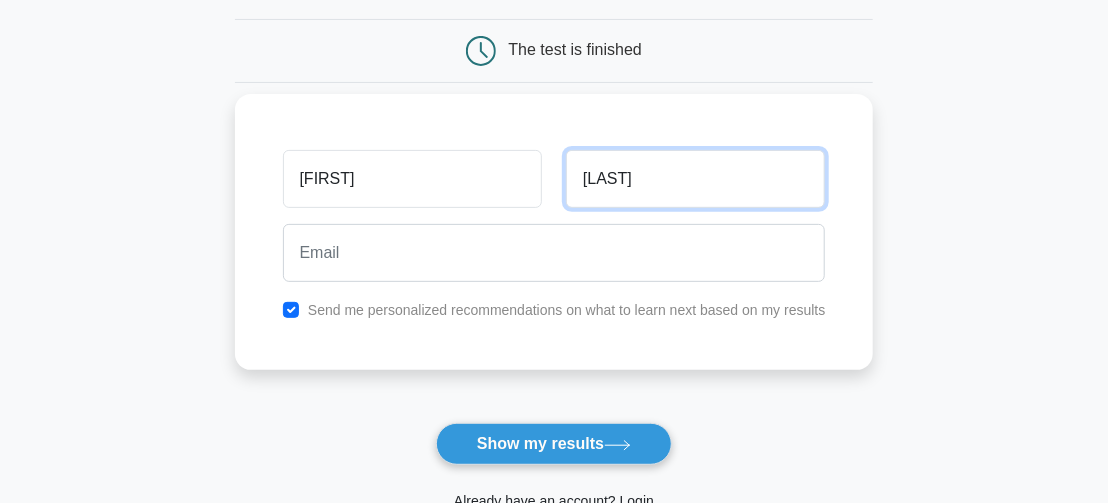 scroll, scrollTop: 184, scrollLeft: 0, axis: vertical 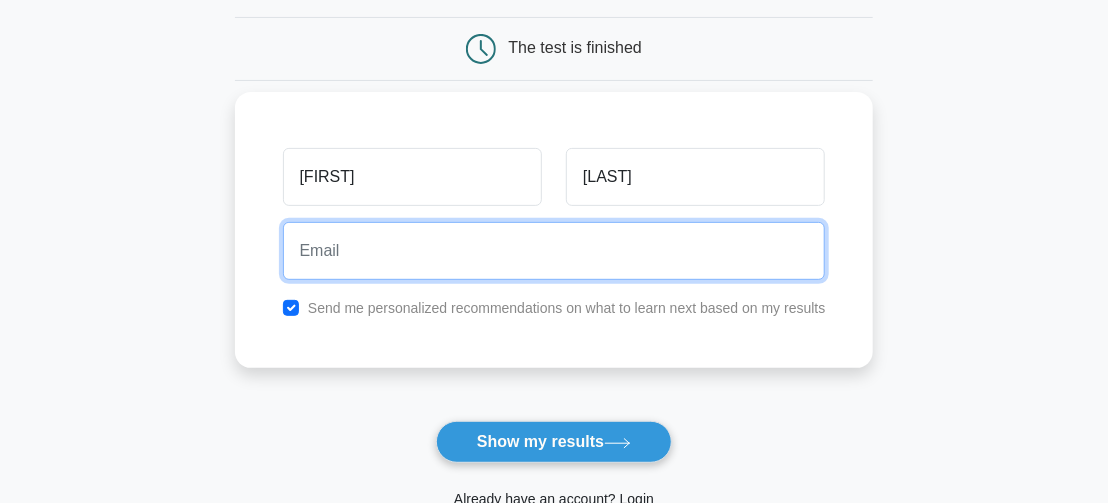 click at bounding box center [554, 251] 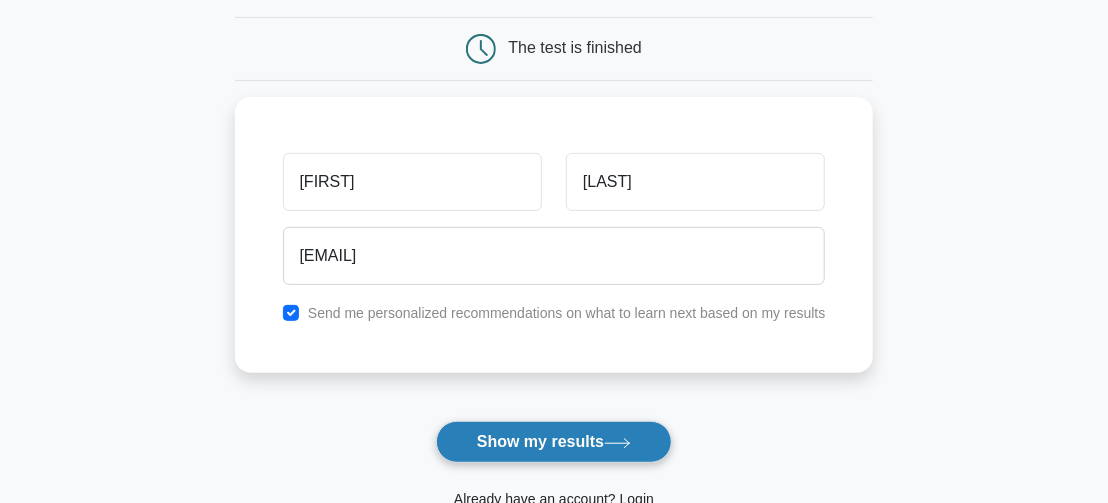 click on "Show my results" at bounding box center [554, 442] 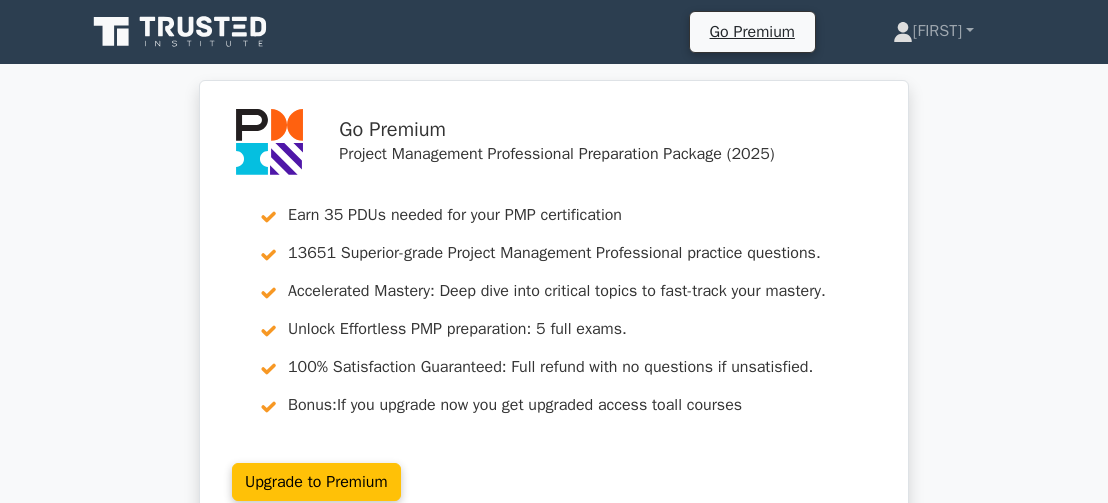 scroll, scrollTop: 0, scrollLeft: 0, axis: both 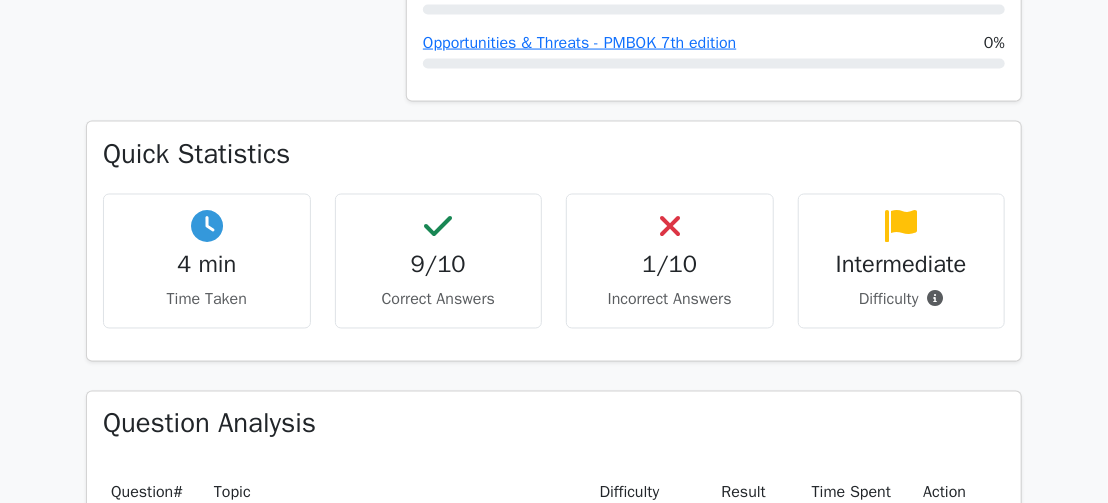 click on "1/10" at bounding box center (670, 265) 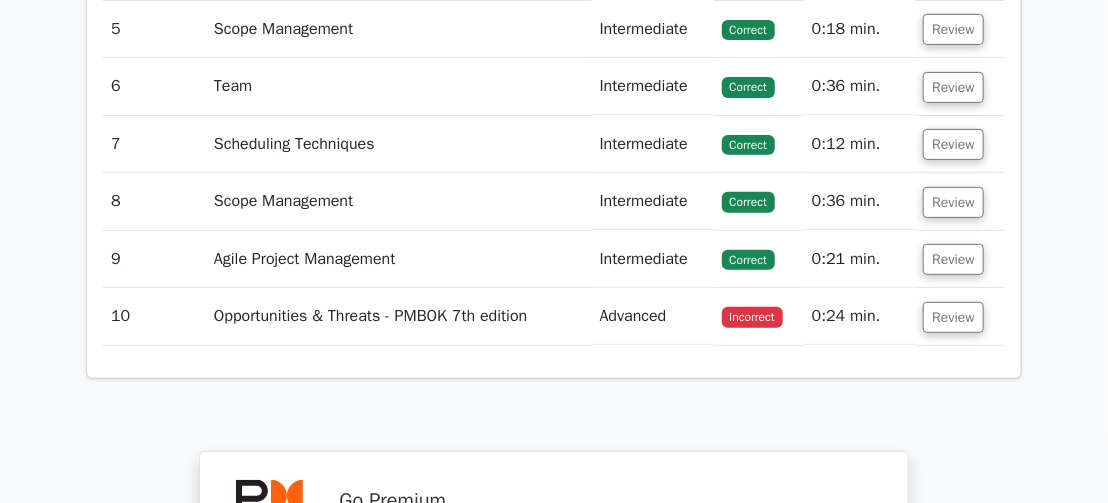 scroll, scrollTop: 3127, scrollLeft: 0, axis: vertical 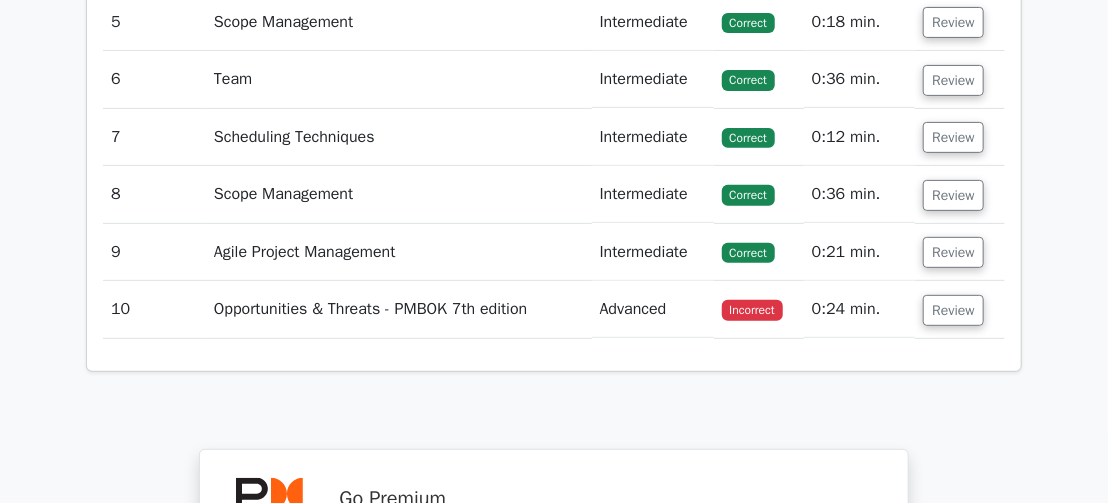 click on "Opportunities & Threats - PMBOK 7th edition" at bounding box center (399, 309) 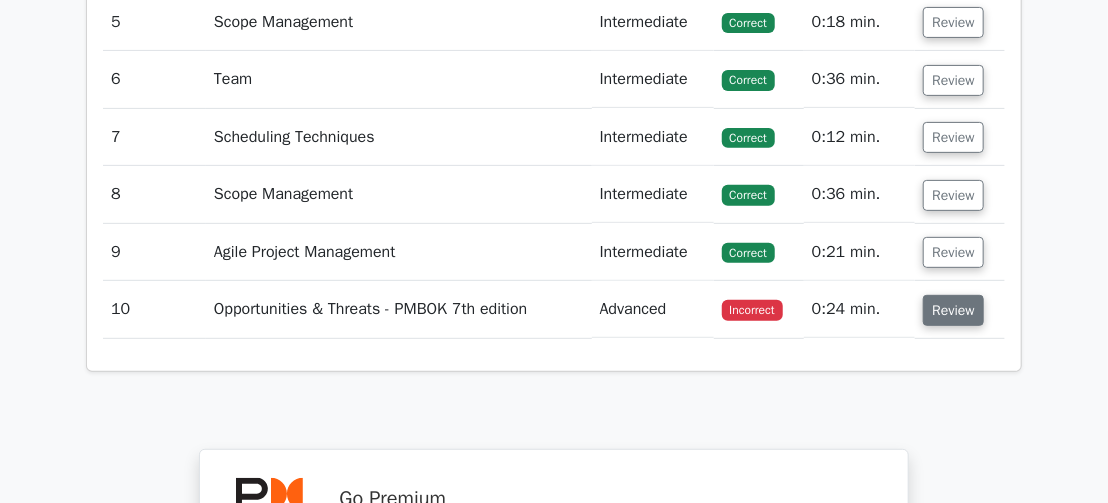 click on "Review" at bounding box center [953, 310] 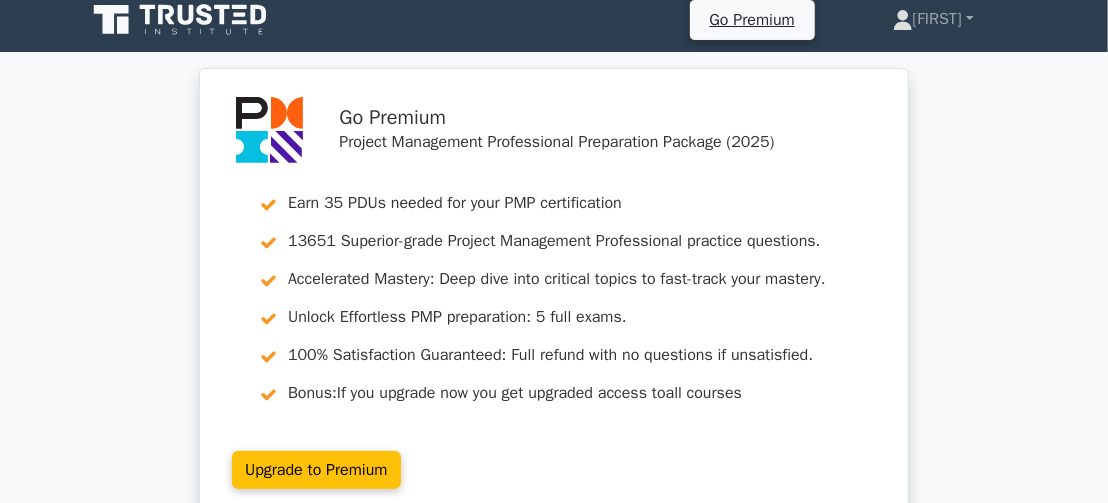 scroll, scrollTop: 0, scrollLeft: 0, axis: both 